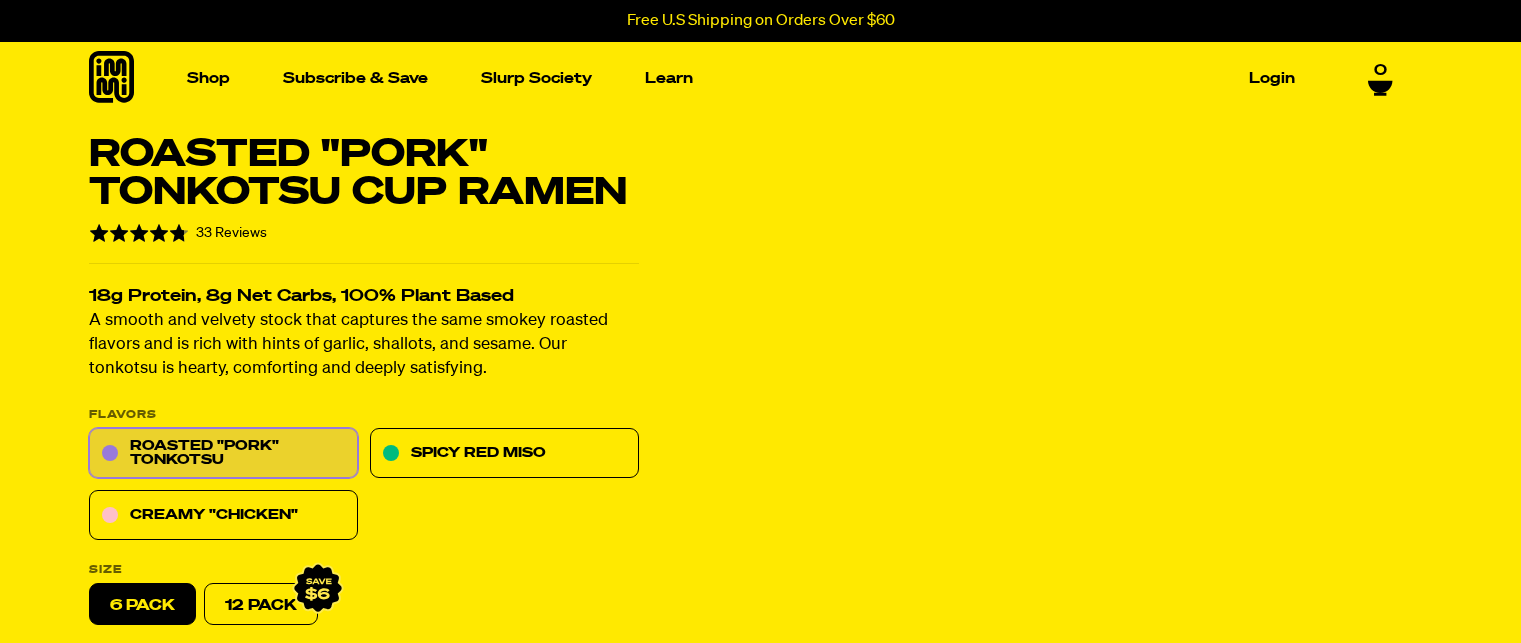 scroll, scrollTop: 0, scrollLeft: 0, axis: both 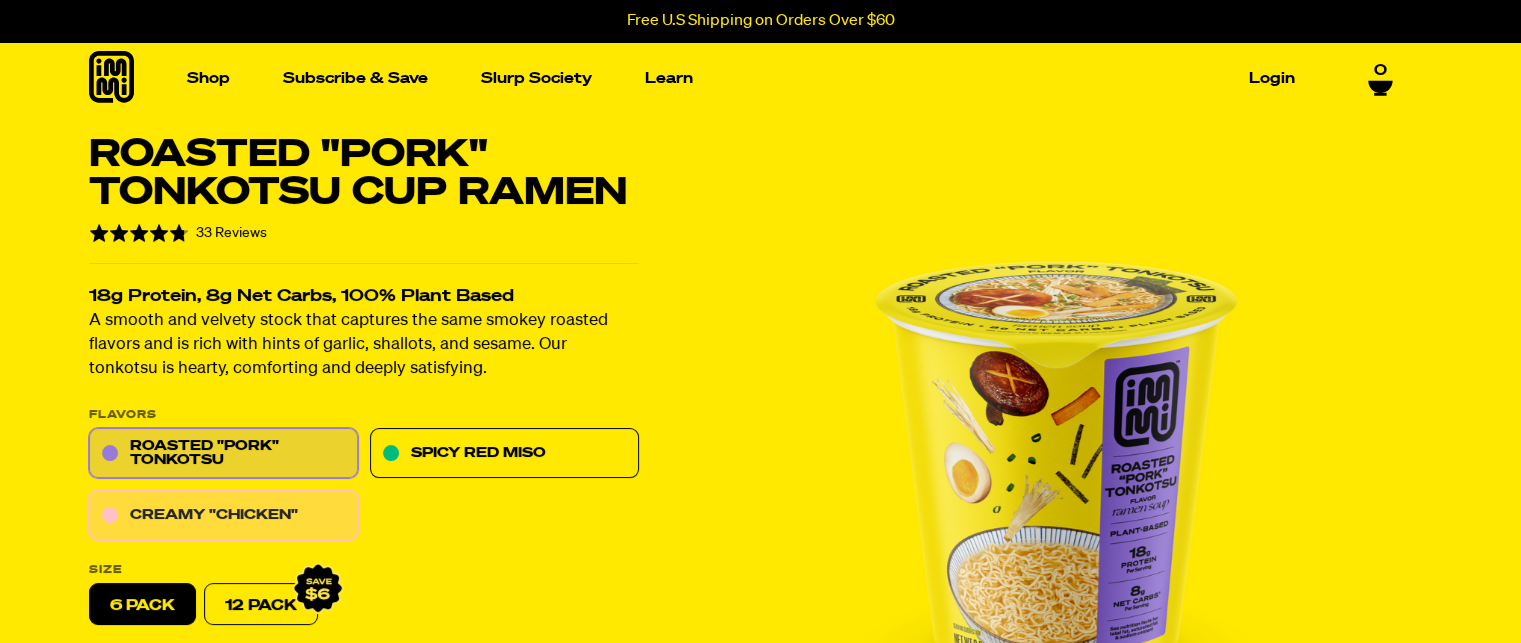 click on "Creamy "Chicken"" at bounding box center [223, 516] 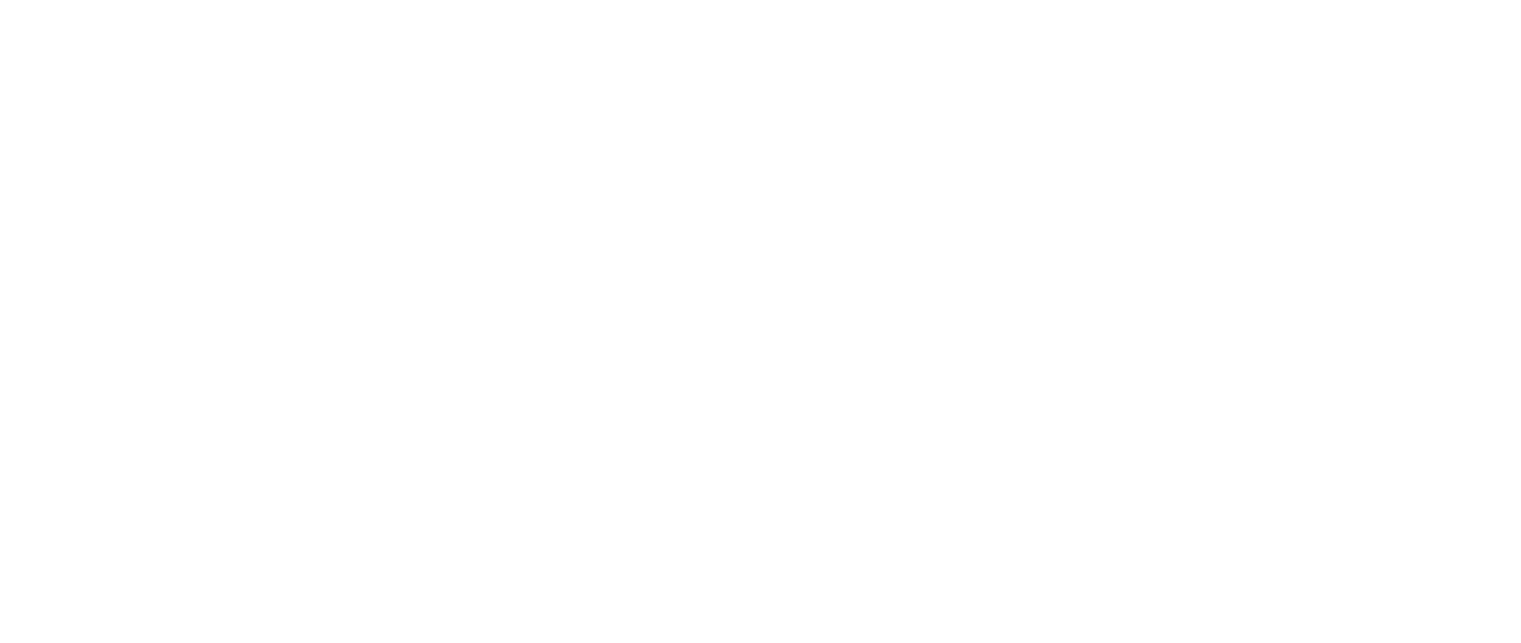 scroll, scrollTop: 0, scrollLeft: 0, axis: both 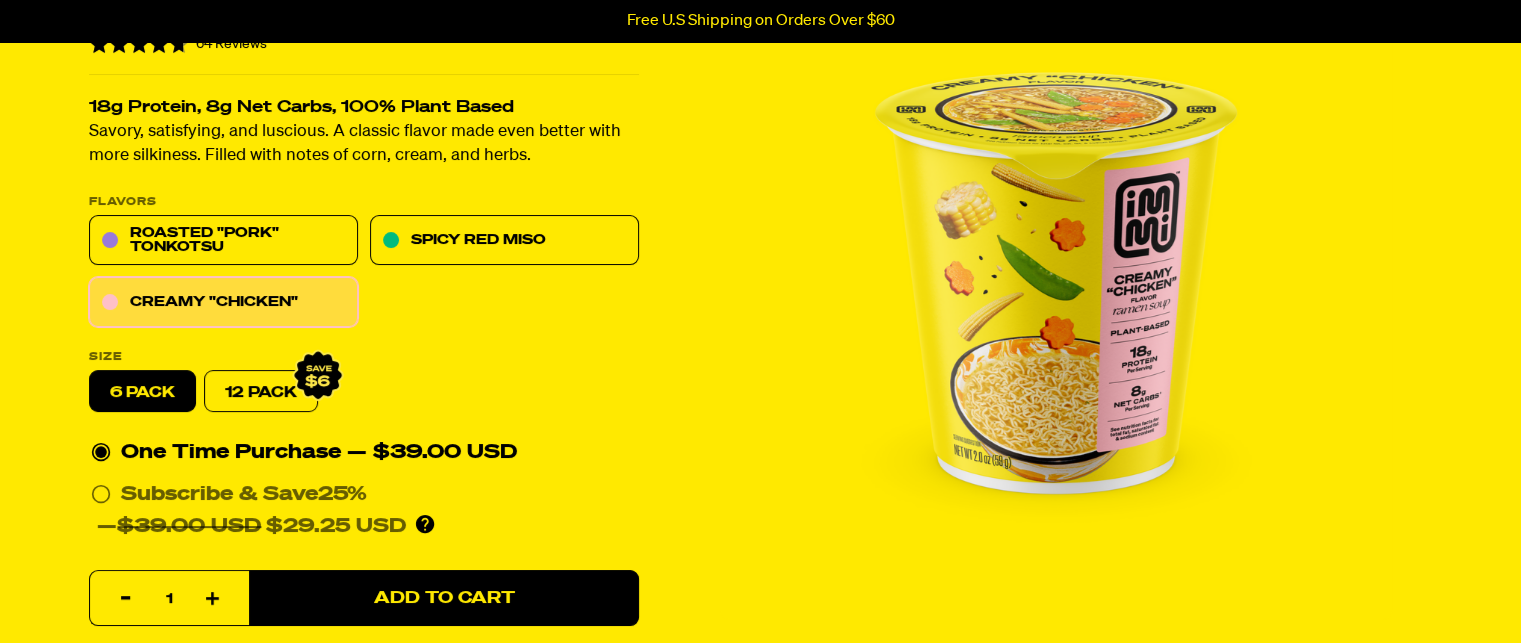 click on "Creamy "Chicken" Cup Ramen
Rated 4.7 out of 5
64 Reviews
Based on 64 reviews
Click to go to reviews
18g Protein, 8g Net Carbs, 100% Plant Based
Savory, satisfying, and luscious. A classic flavor made even better with more silkiness. Filled with notes of corn, cream, and herbs.
PLEASE NOTE: Due to global freight delays, we expect all orders to ship up to 2-3 weeks late. We sincerely
apologize for this inconvenience!
Flavors
Roasted "Pork" Tonkotsu
Spicy Red Miso
Creamy "Chicken"
Size
6 pack 1" at bounding box center (761, 501) 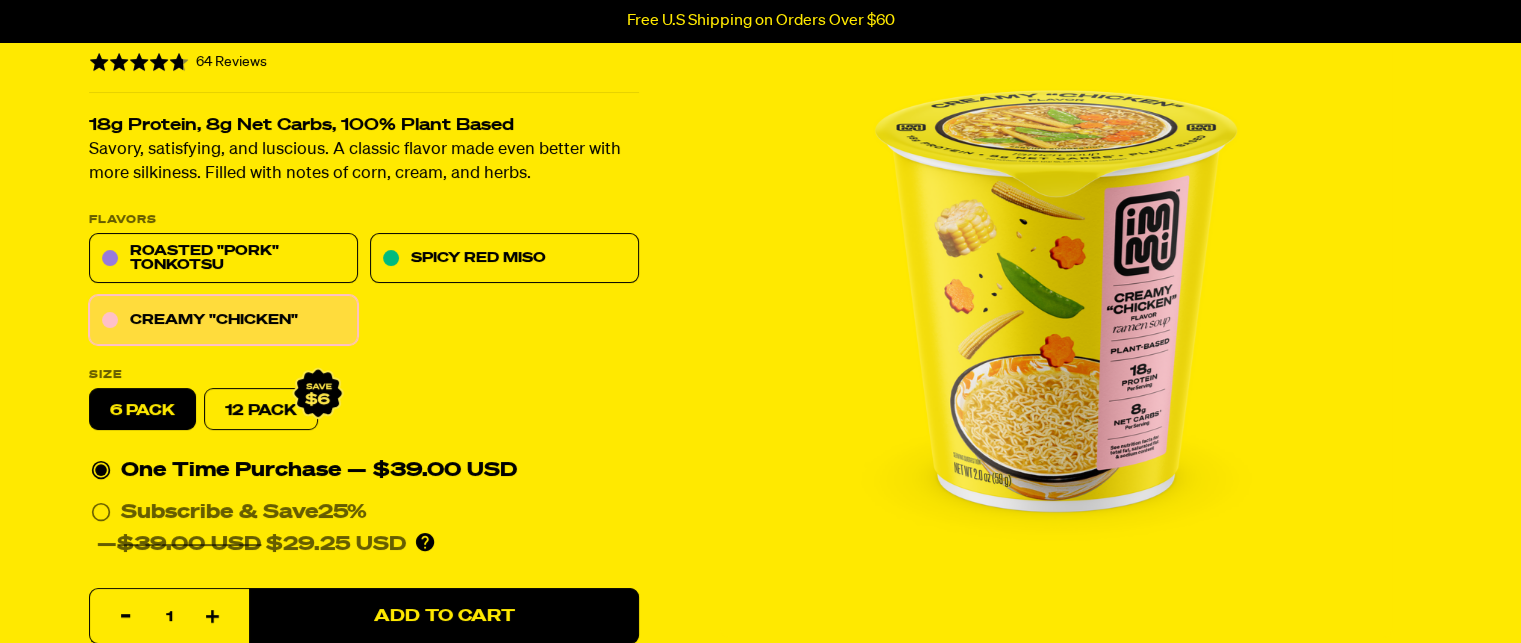 scroll, scrollTop: 170, scrollLeft: 0, axis: vertical 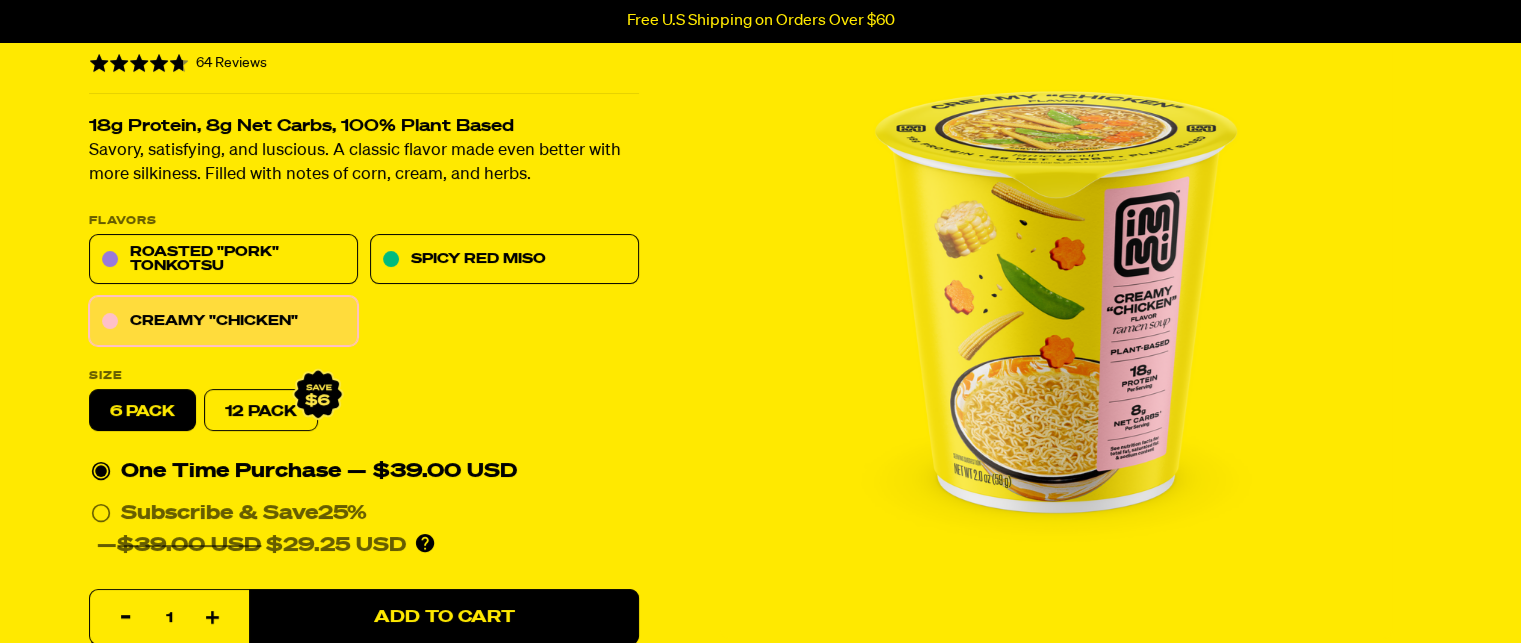 click at bounding box center (1056, 302) 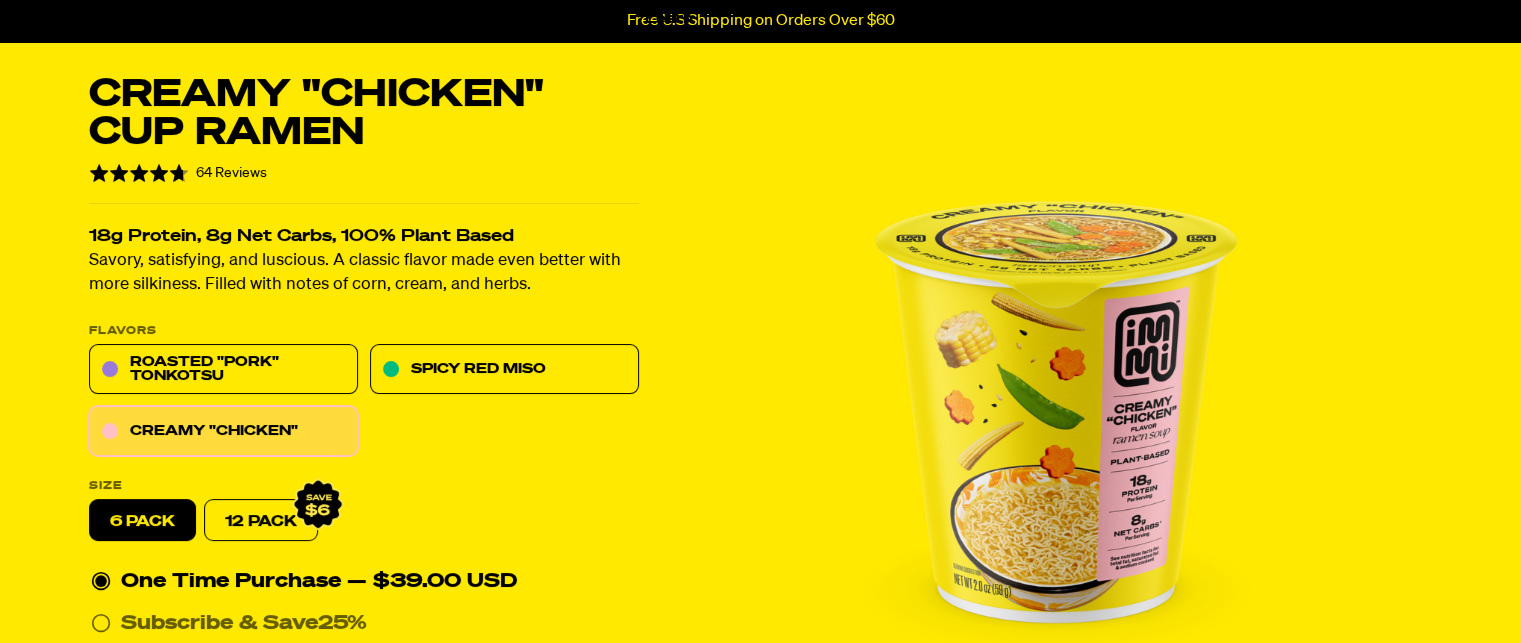 scroll, scrollTop: 57, scrollLeft: 0, axis: vertical 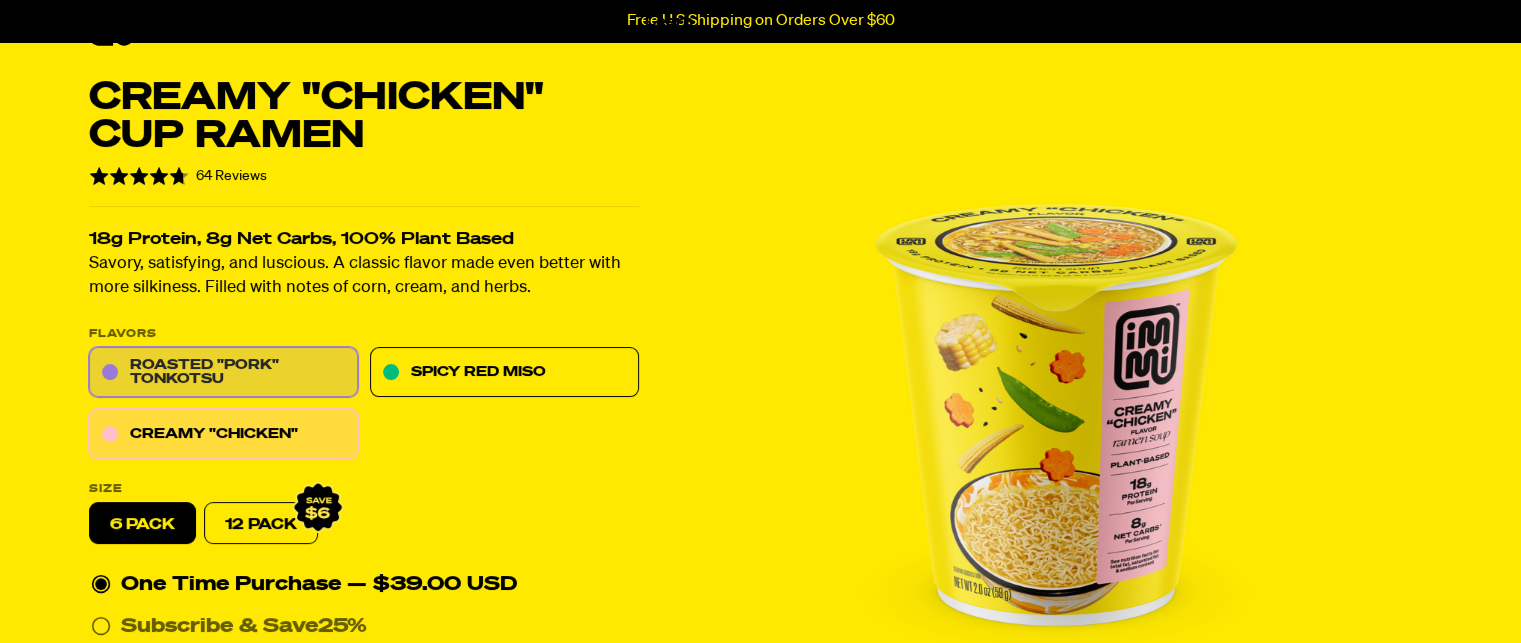 click on "Roasted "Pork" Tonkotsu" at bounding box center (223, 373) 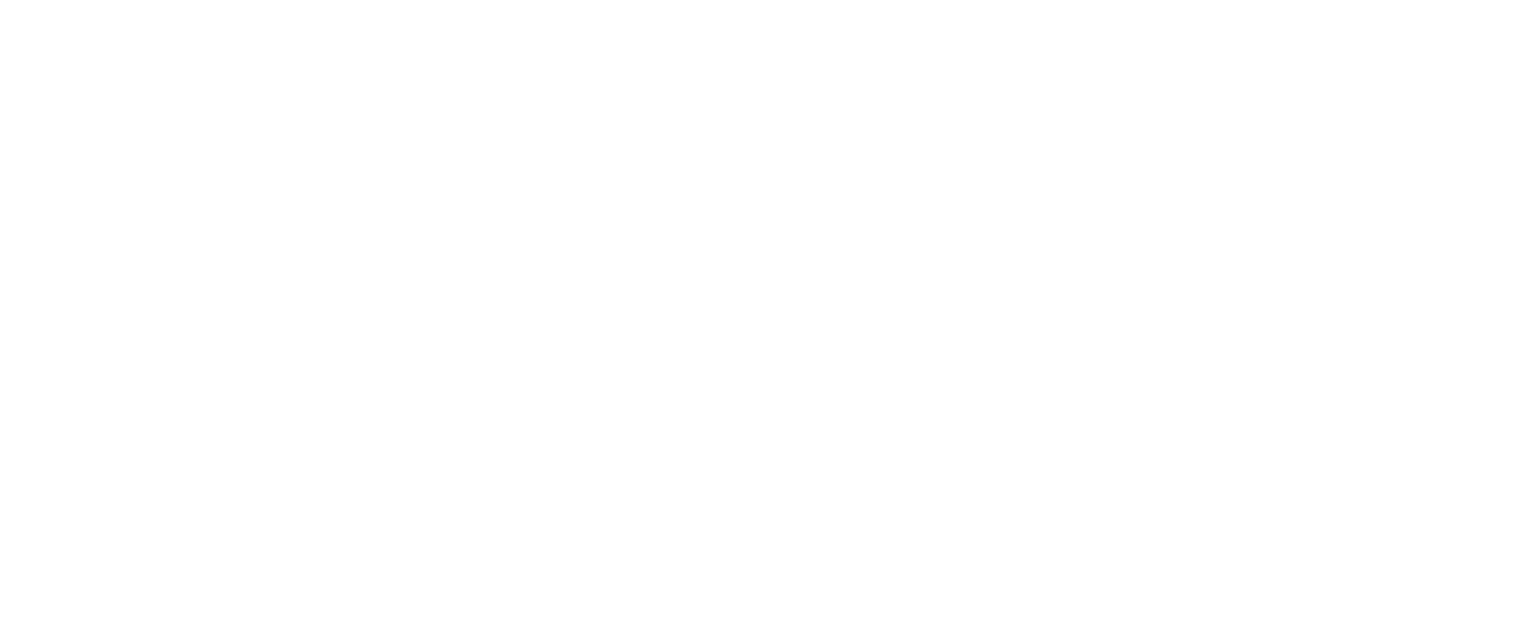 scroll, scrollTop: 0, scrollLeft: 0, axis: both 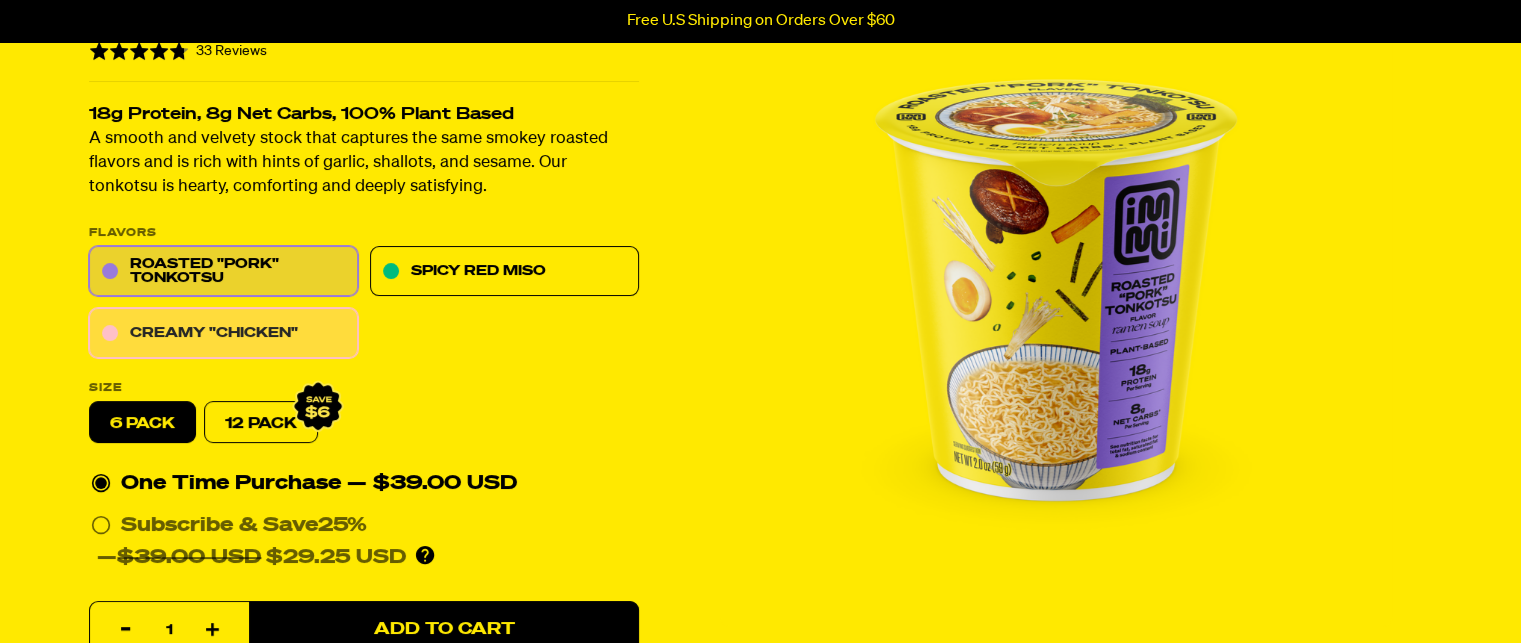 click on "Creamy "Chicken"" at bounding box center [223, 334] 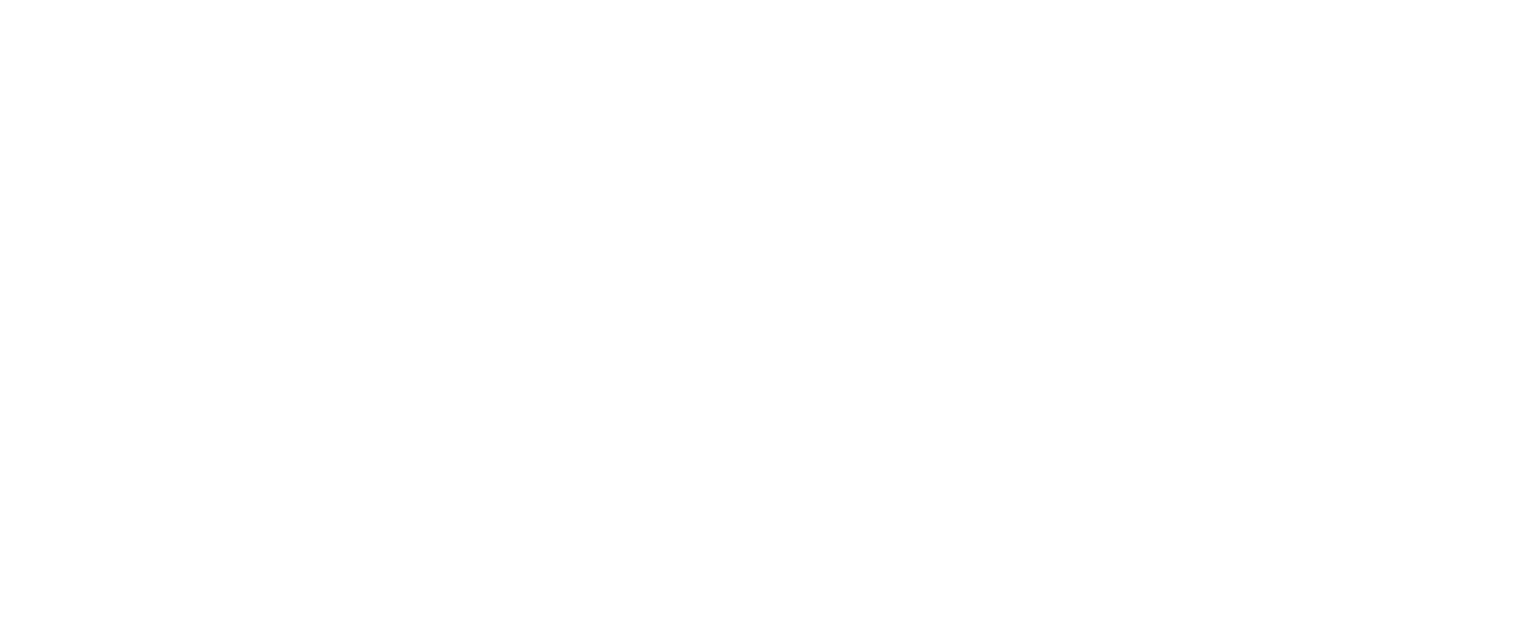 scroll, scrollTop: 0, scrollLeft: 0, axis: both 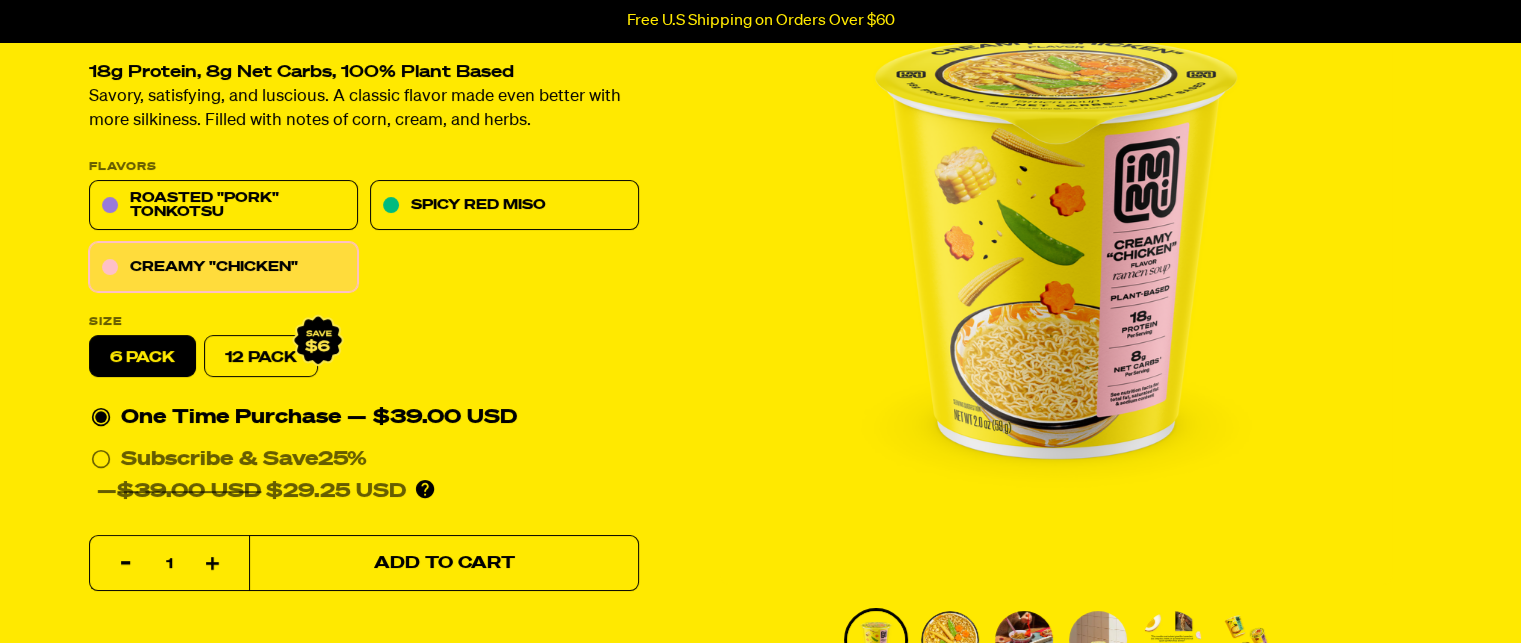 click on "Add to Cart" at bounding box center [443, 563] 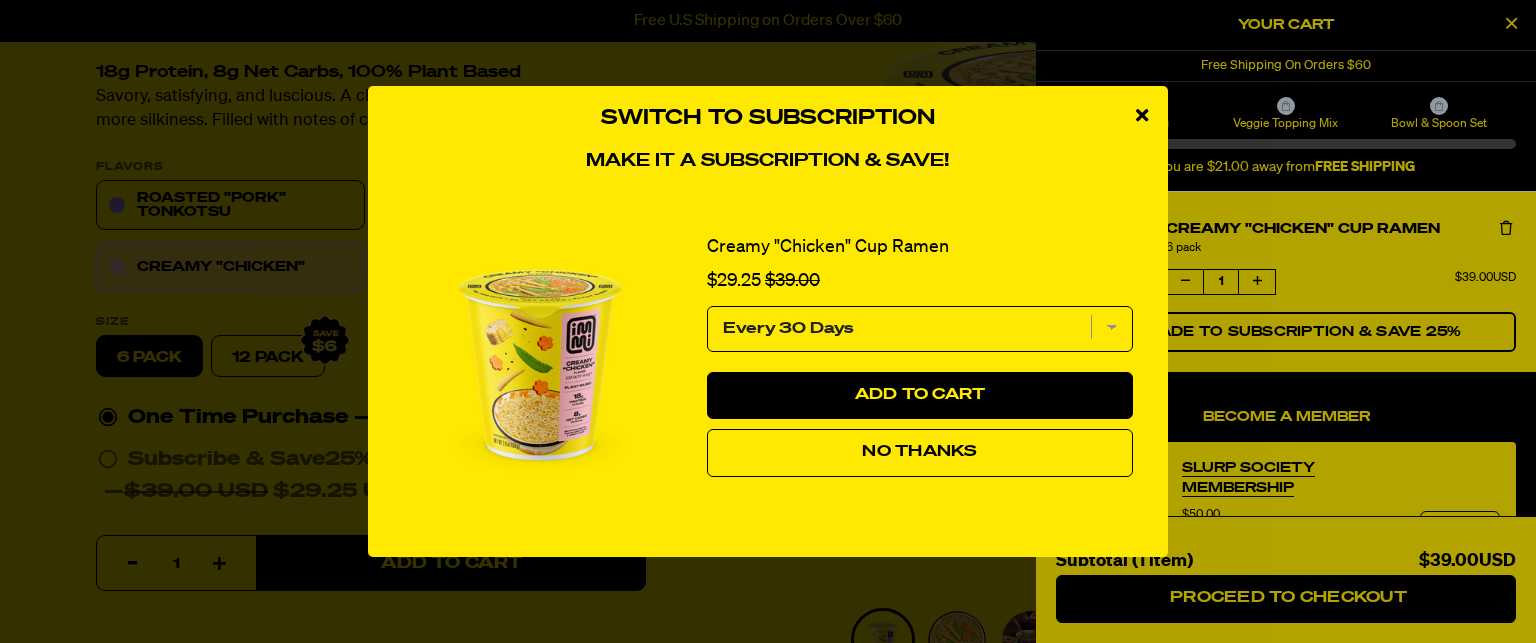 click on "Every 30 Days" at bounding box center (920, 329) 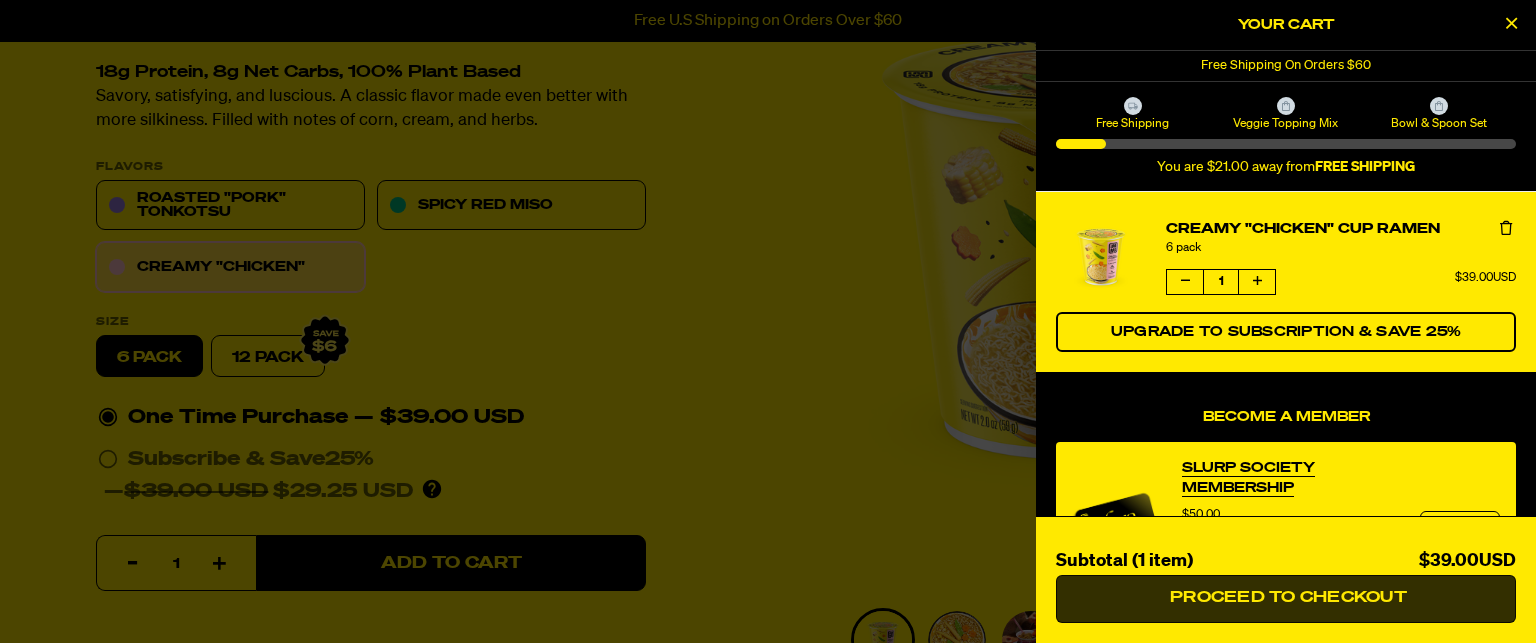 click on "Proceed to Checkout" at bounding box center [1286, 598] 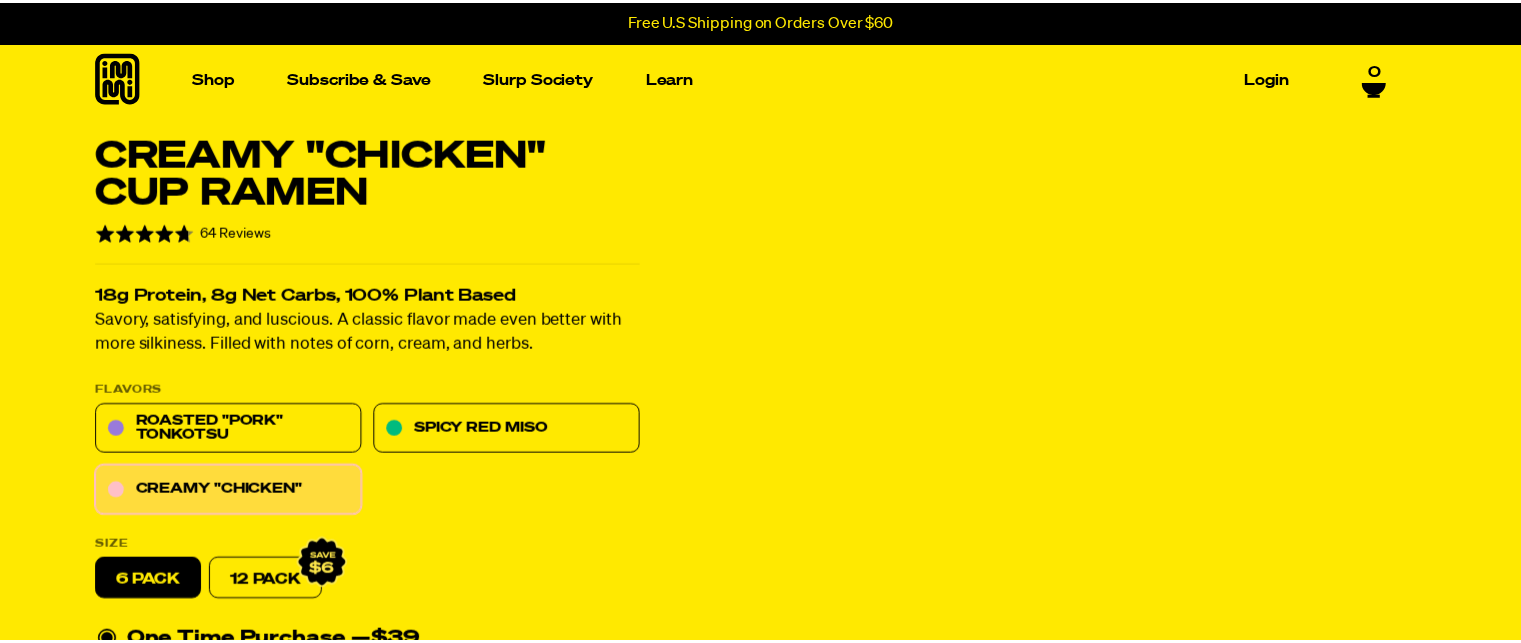 scroll, scrollTop: 224, scrollLeft: 0, axis: vertical 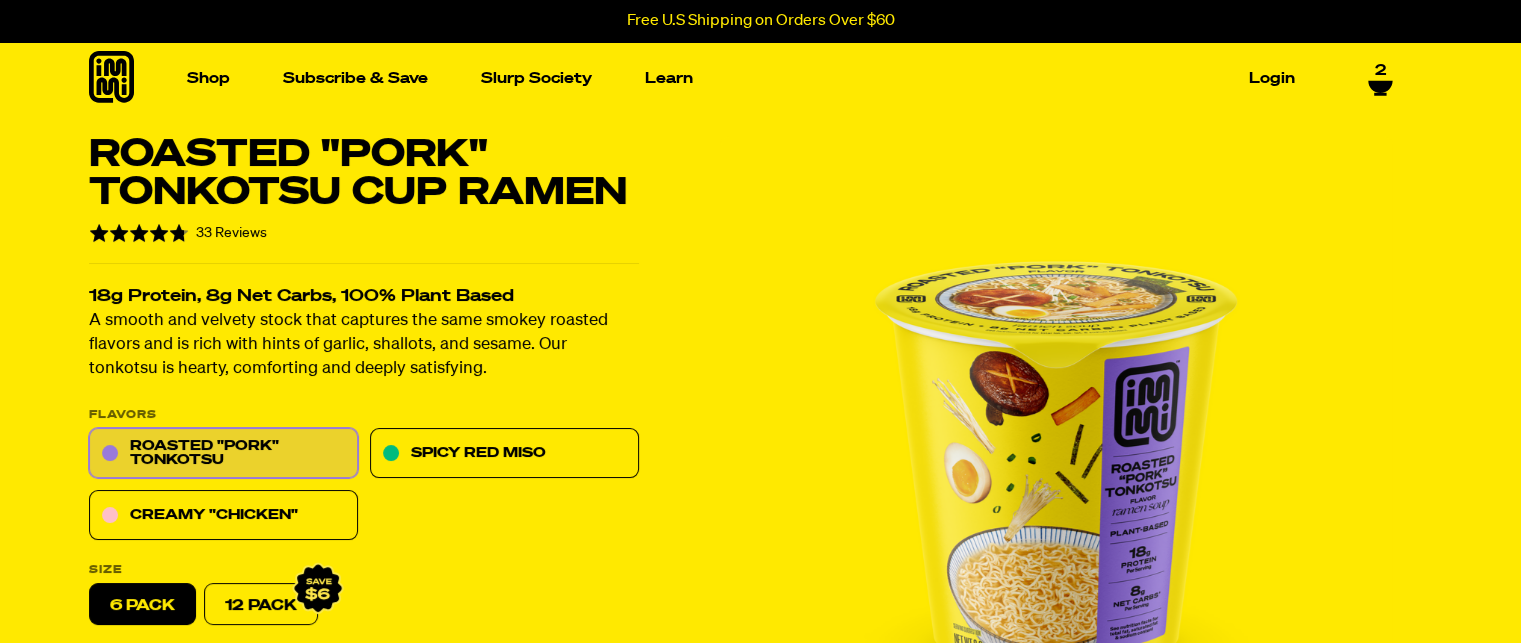 click on "2" at bounding box center (1380, 72) 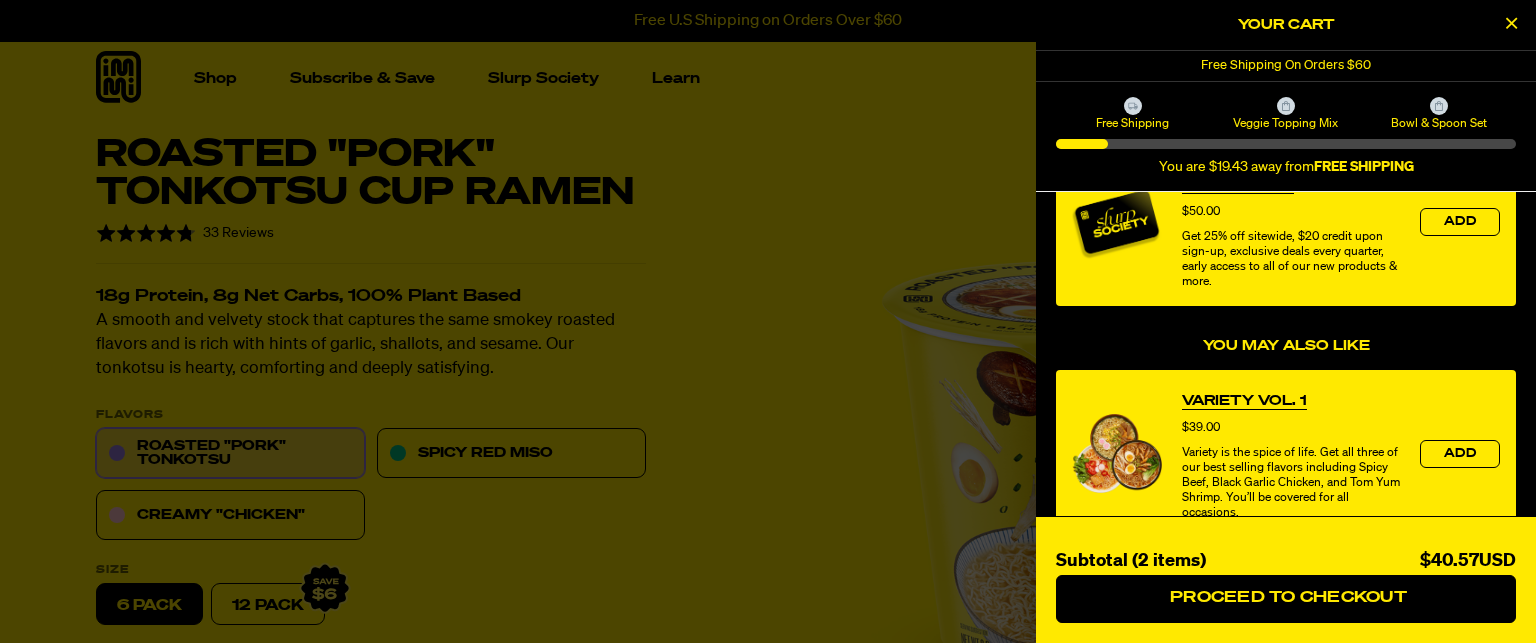 scroll, scrollTop: 326, scrollLeft: 0, axis: vertical 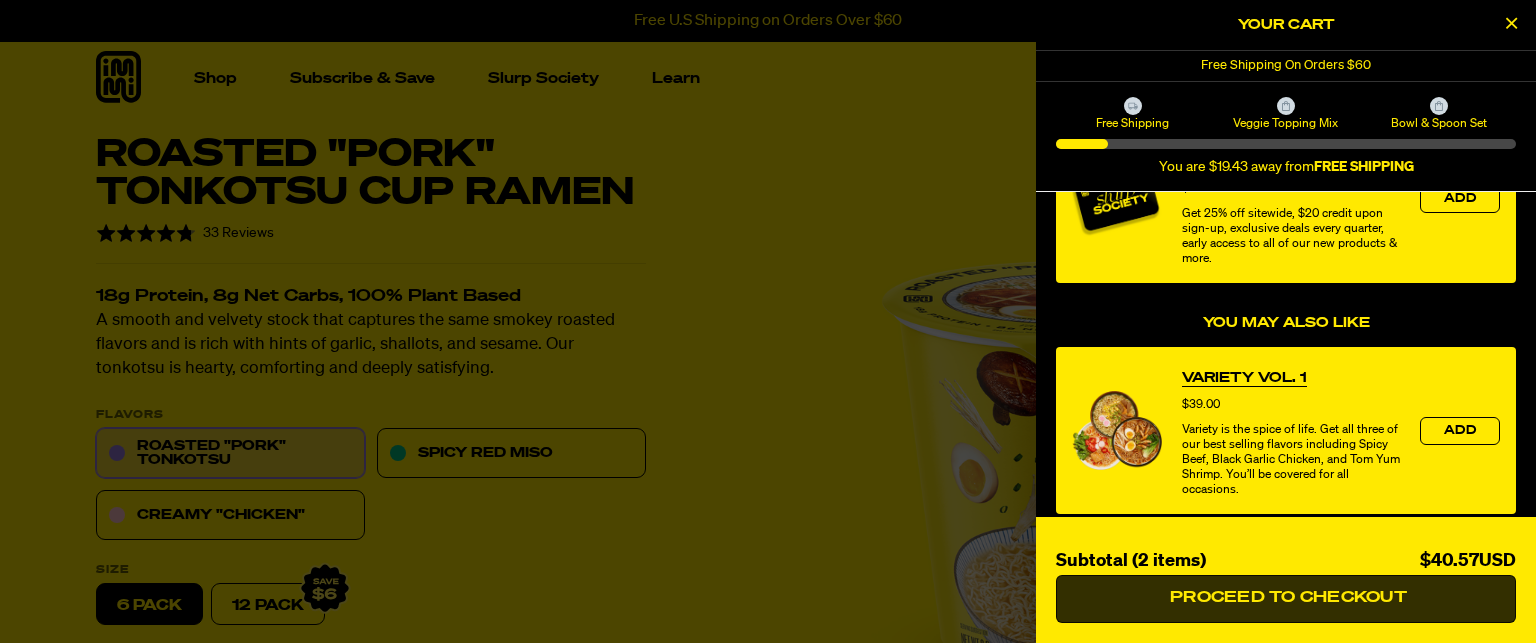 click on "Proceed to Checkout" at bounding box center [1286, 598] 